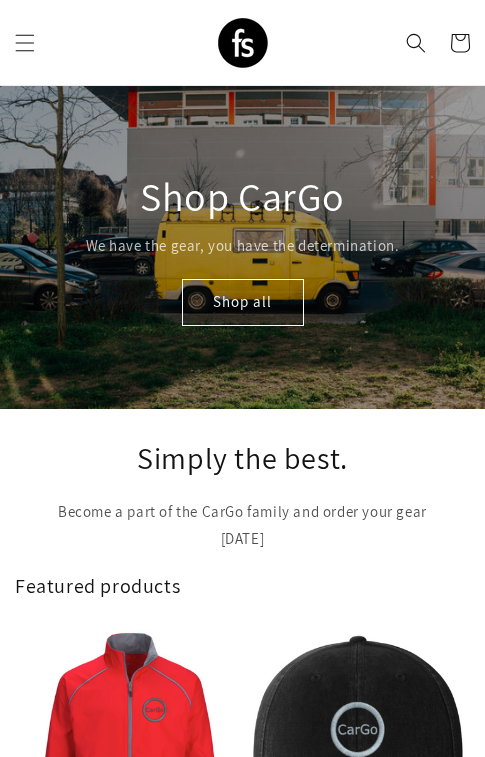 scroll, scrollTop: 0, scrollLeft: 0, axis: both 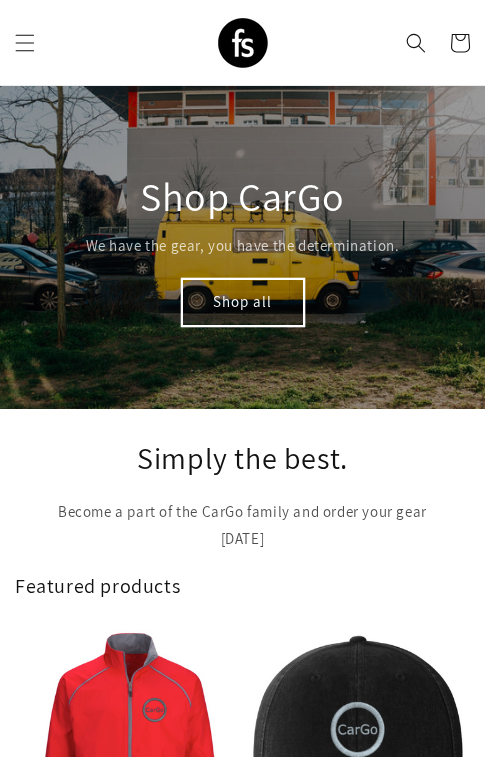 click on "Shop all" at bounding box center (243, 302) 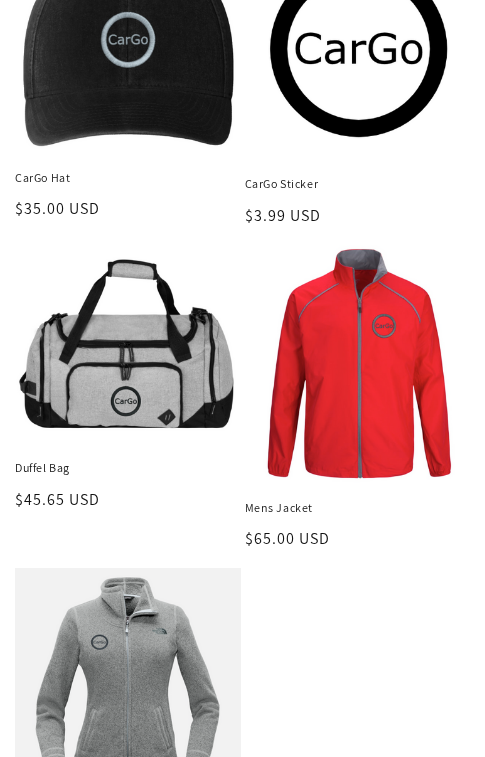 scroll, scrollTop: 344, scrollLeft: 0, axis: vertical 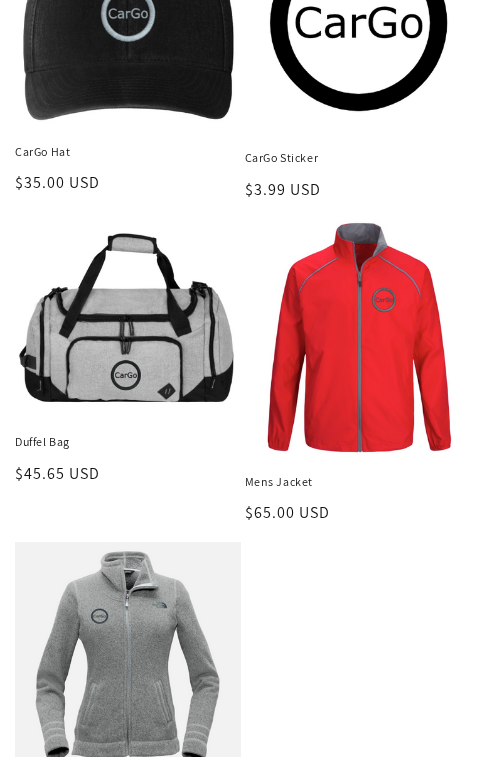 click on "Mens Jacket" at bounding box center [358, 482] 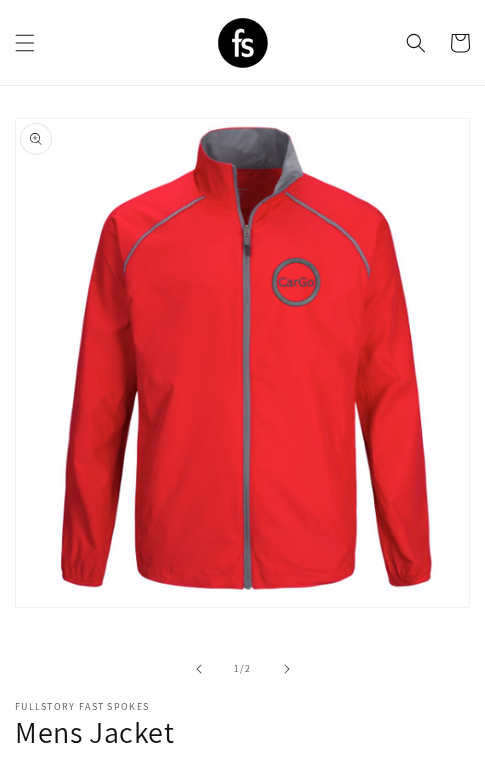 scroll, scrollTop: 118, scrollLeft: 0, axis: vertical 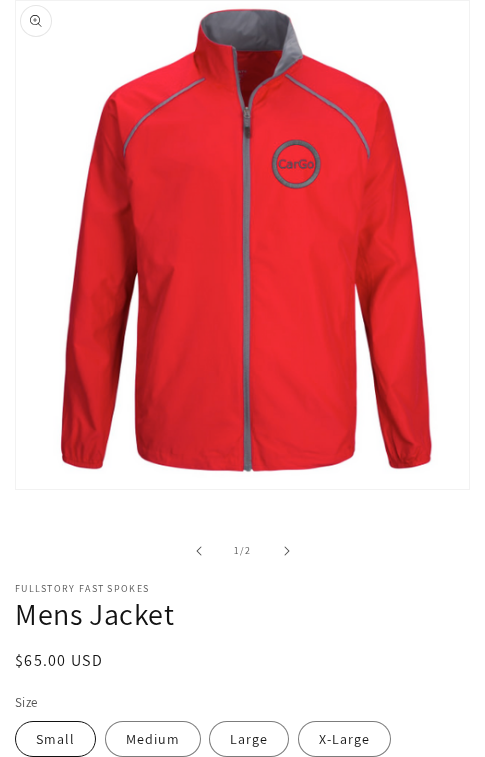 click on "Small" at bounding box center [55, 739] 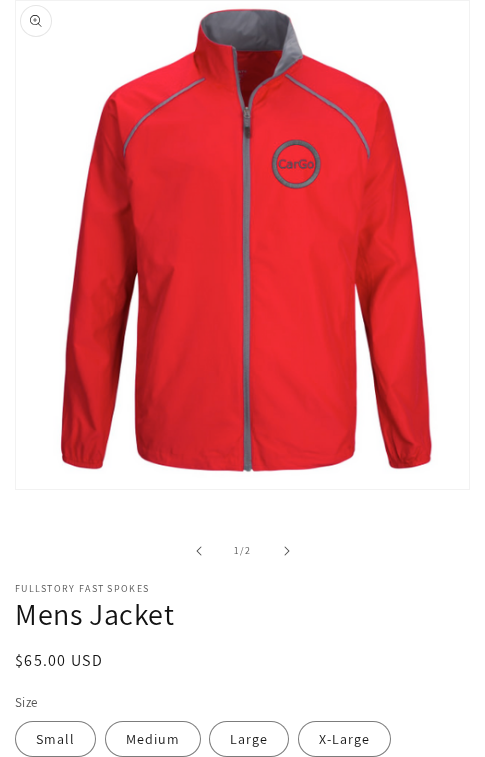 scroll, scrollTop: 280, scrollLeft: 0, axis: vertical 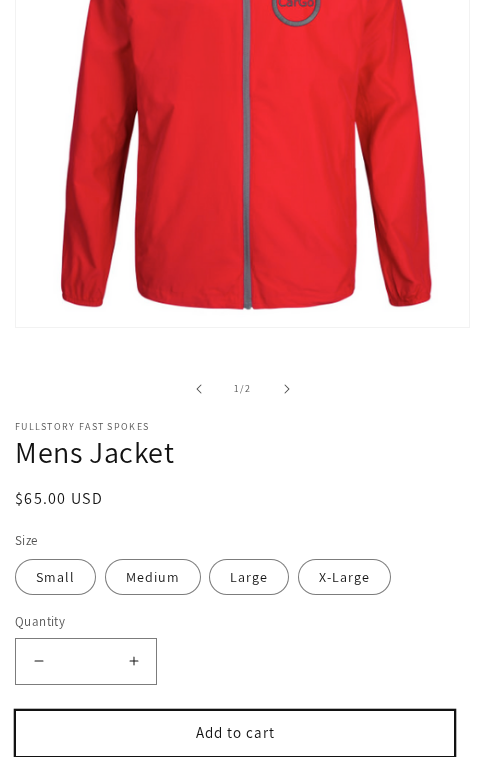 click on "Add to cart" at bounding box center [235, 733] 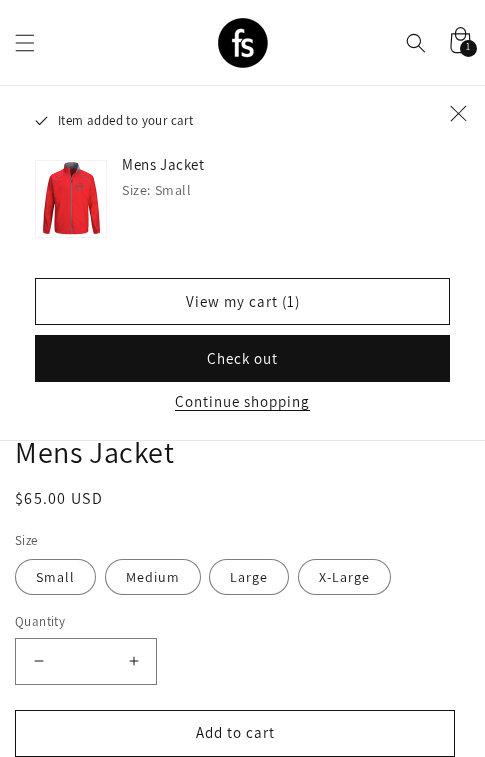 click 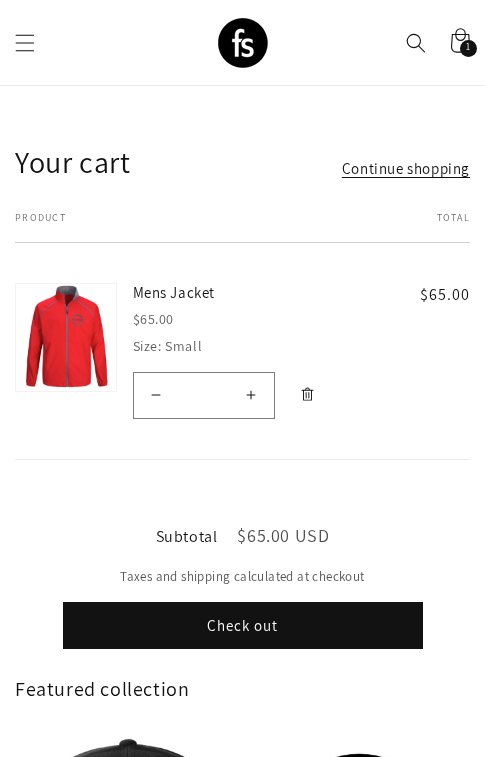 scroll, scrollTop: 0, scrollLeft: 0, axis: both 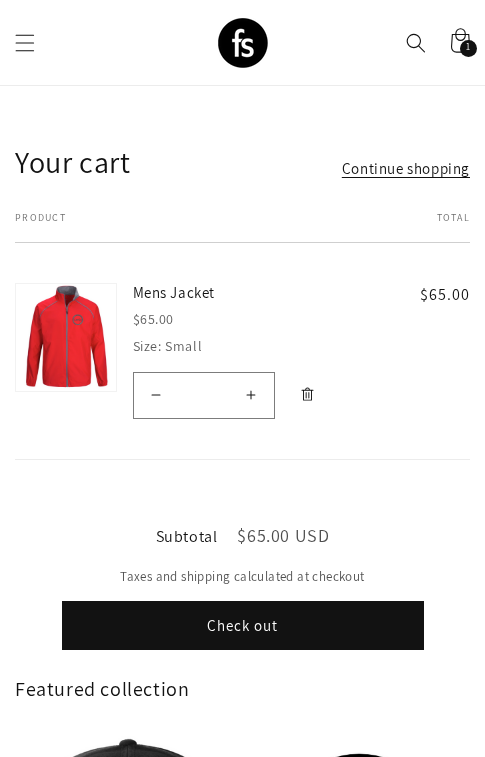 click on "Check out" at bounding box center (243, 625) 